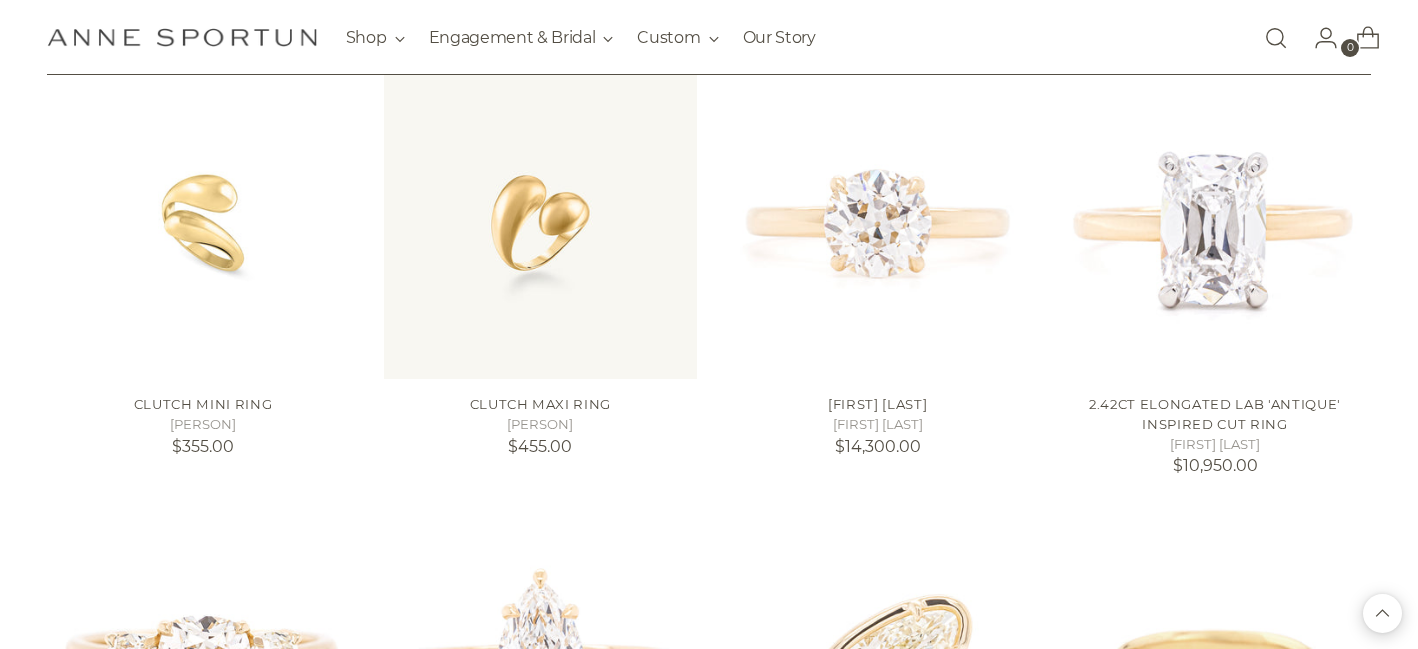 scroll, scrollTop: 1745, scrollLeft: 0, axis: vertical 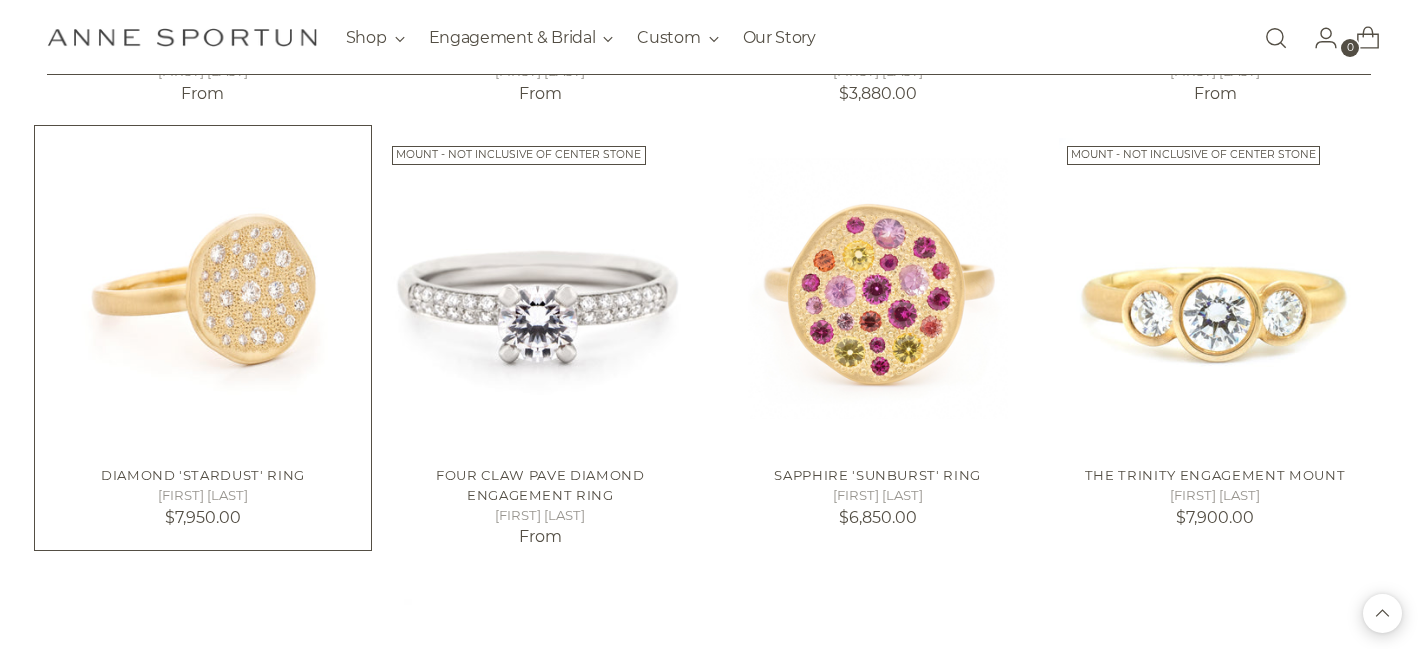 click at bounding box center (0, 0) 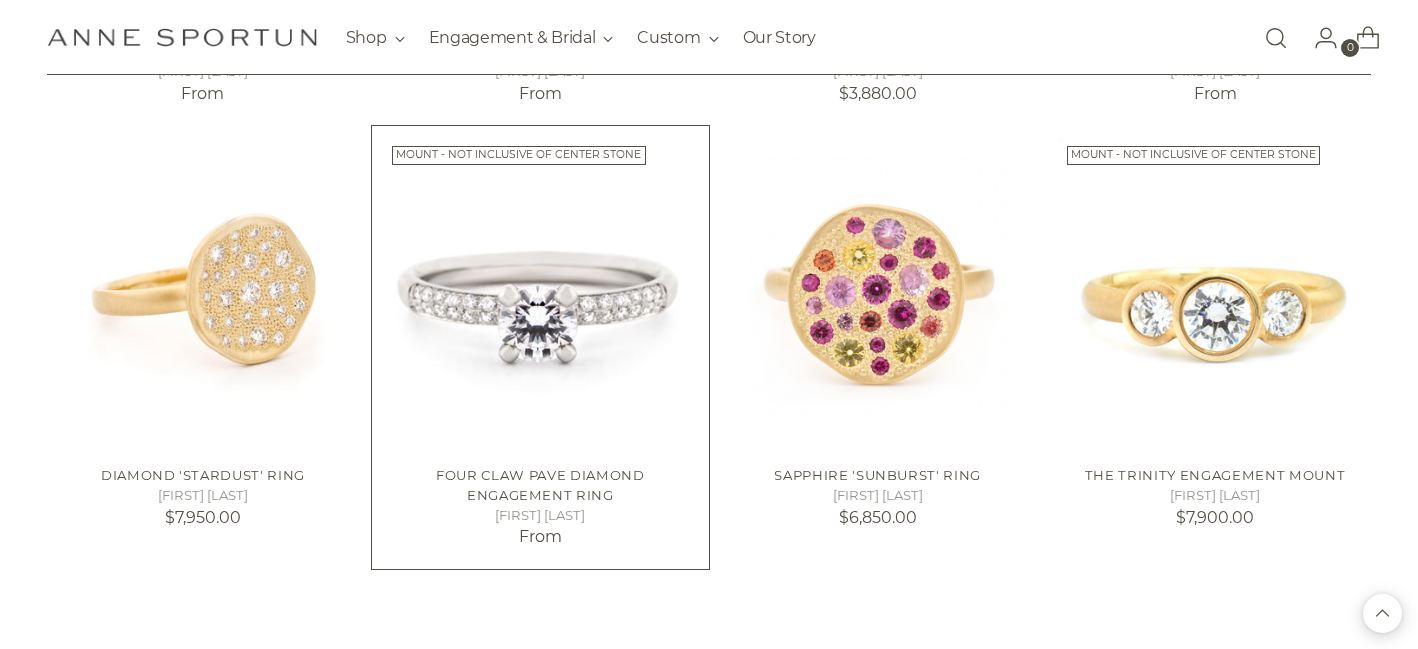 scroll, scrollTop: 22740, scrollLeft: 0, axis: vertical 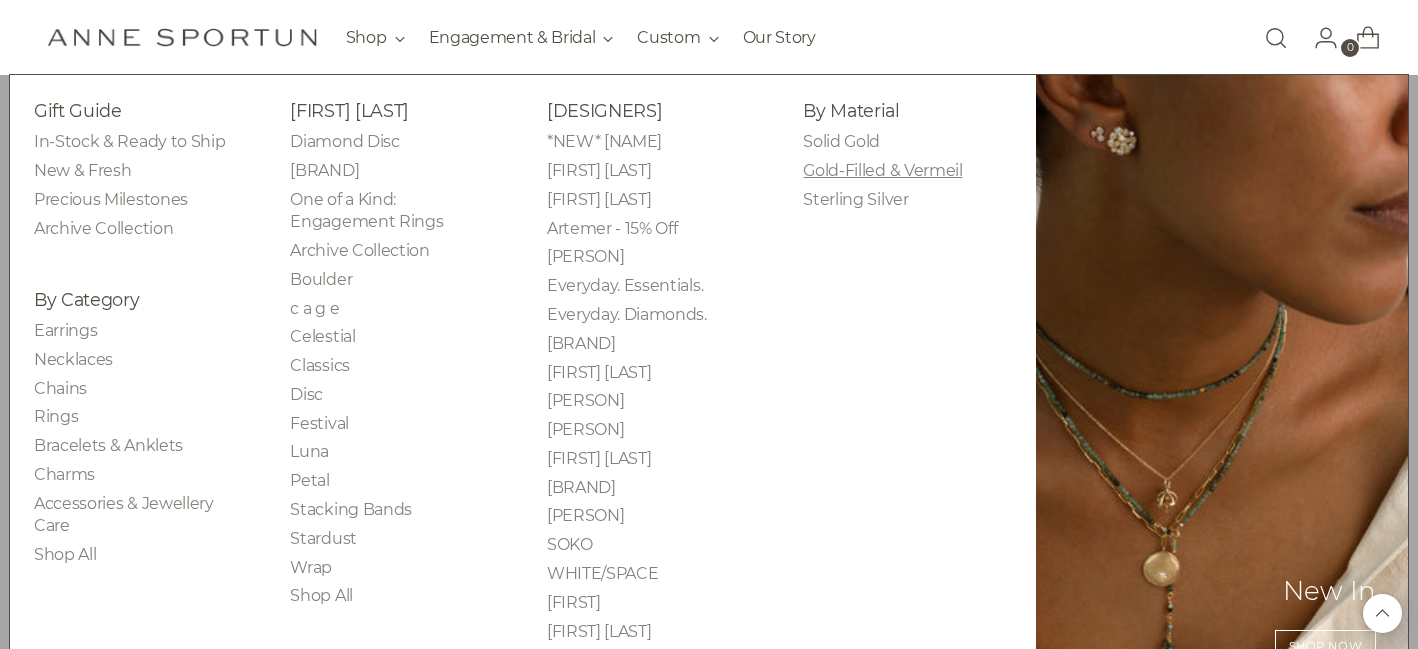 click on "Gold-Filled & Vermeil" at bounding box center [882, 170] 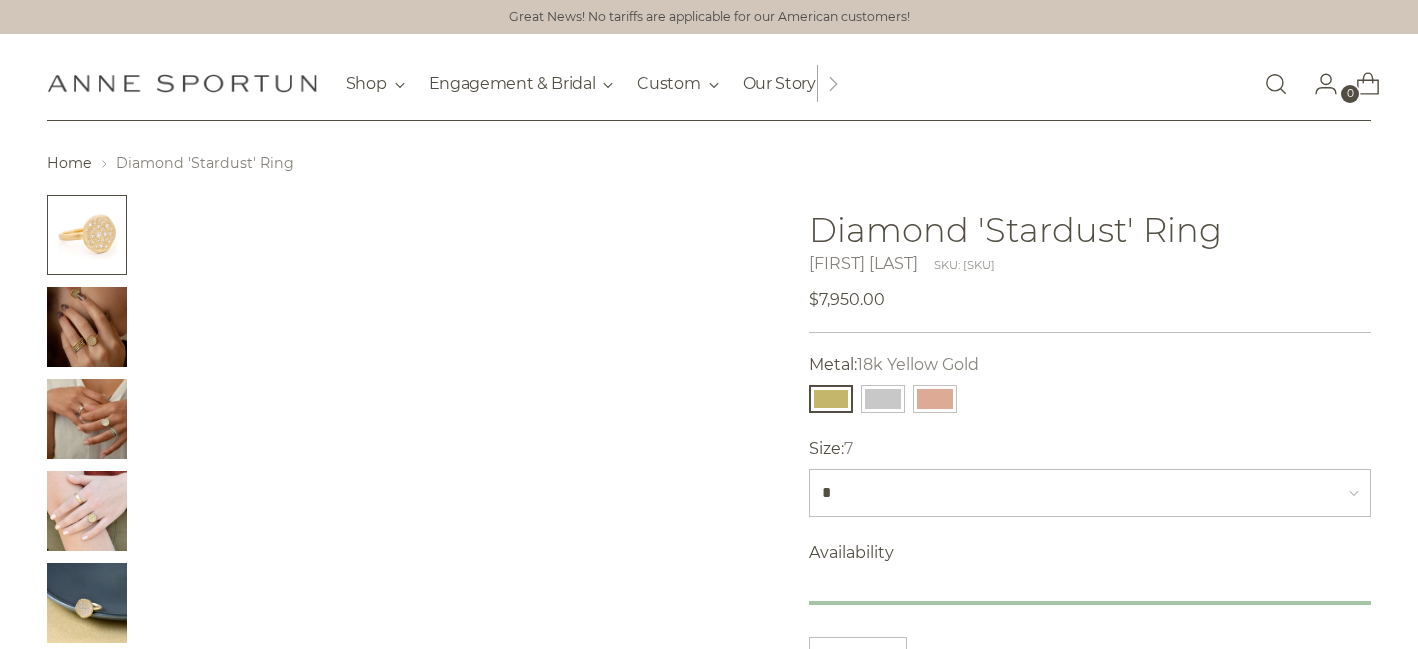 scroll, scrollTop: 0, scrollLeft: 0, axis: both 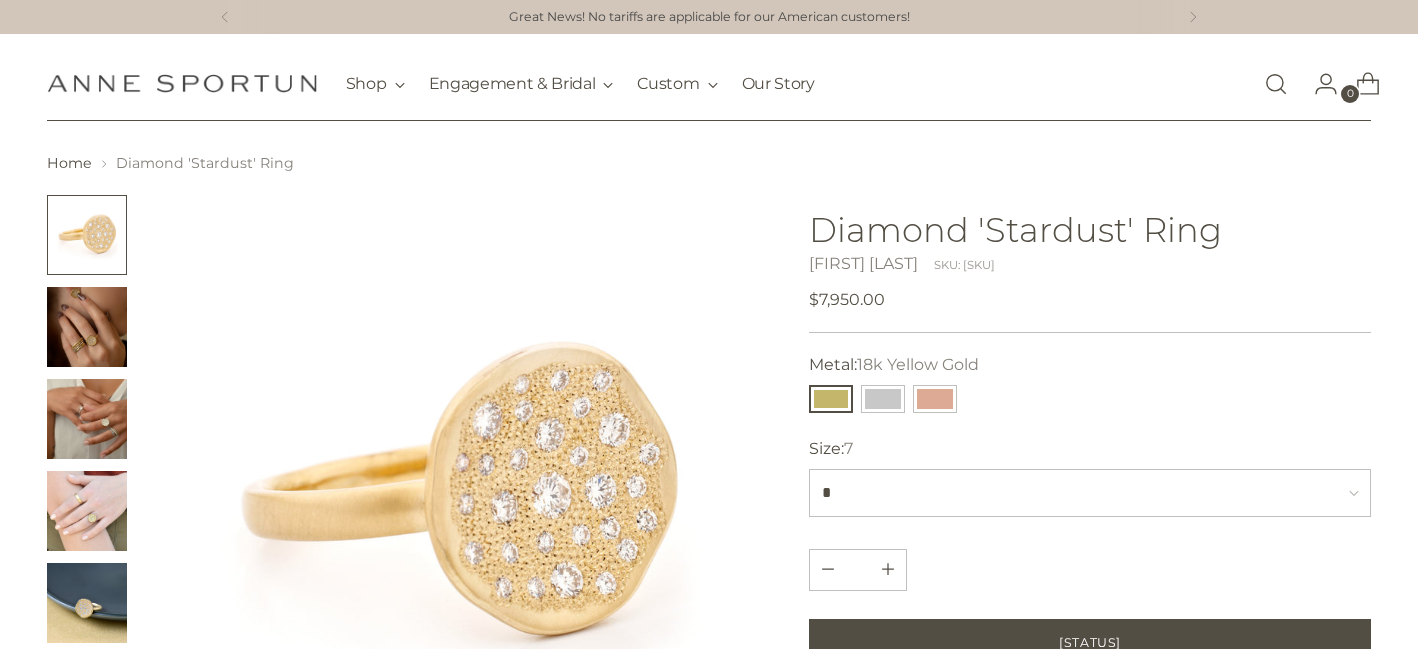 click at bounding box center [87, 419] 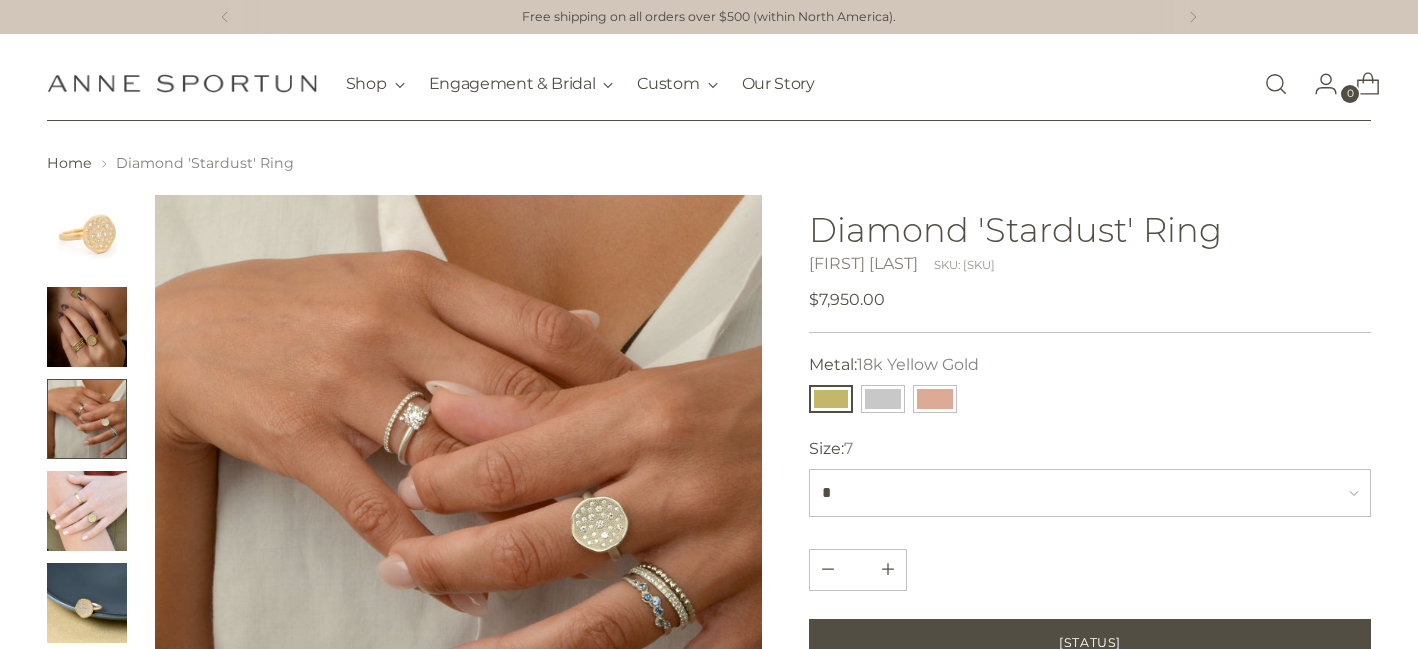 click at bounding box center [87, 327] 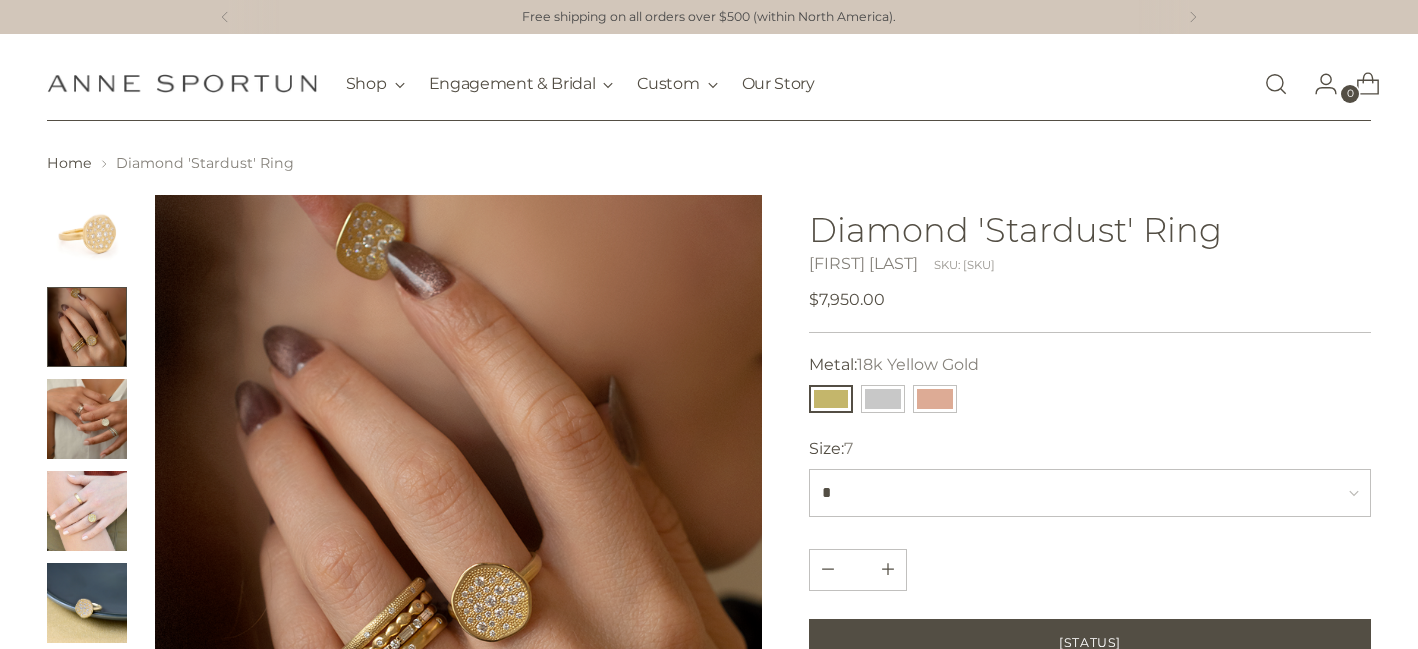 click at bounding box center [87, 327] 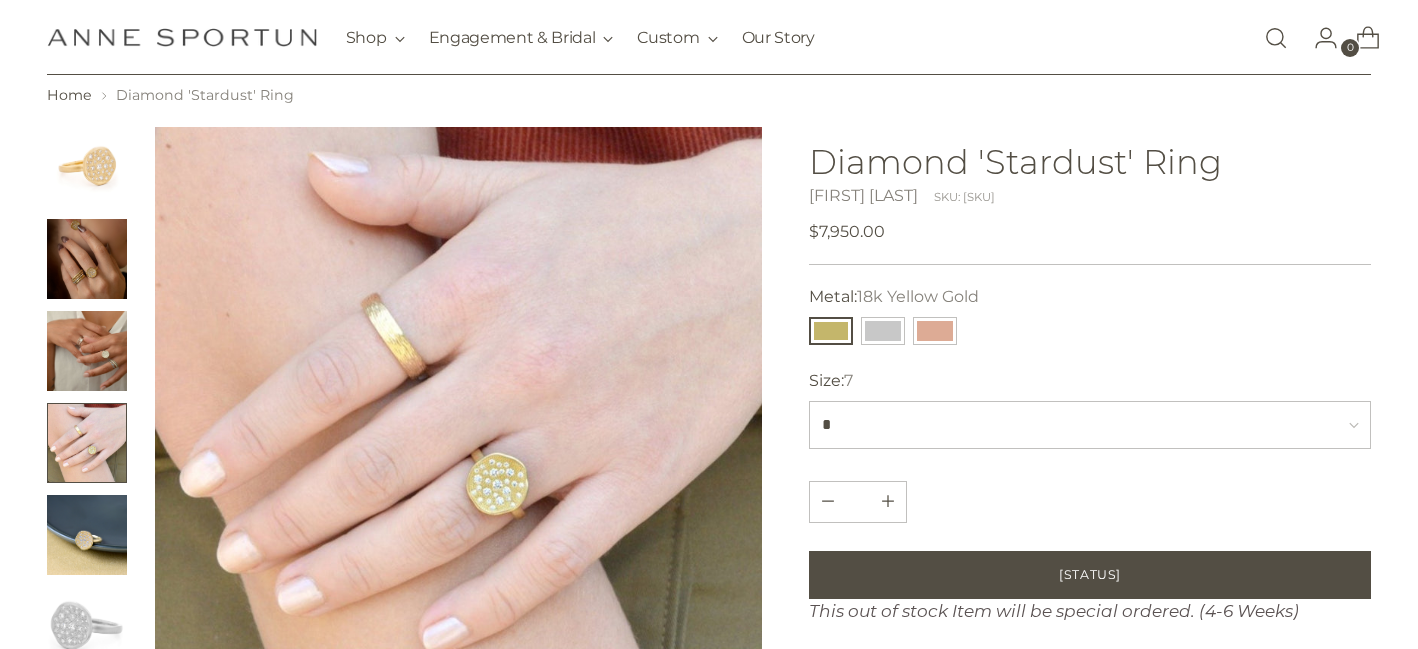 scroll, scrollTop: 112, scrollLeft: 0, axis: vertical 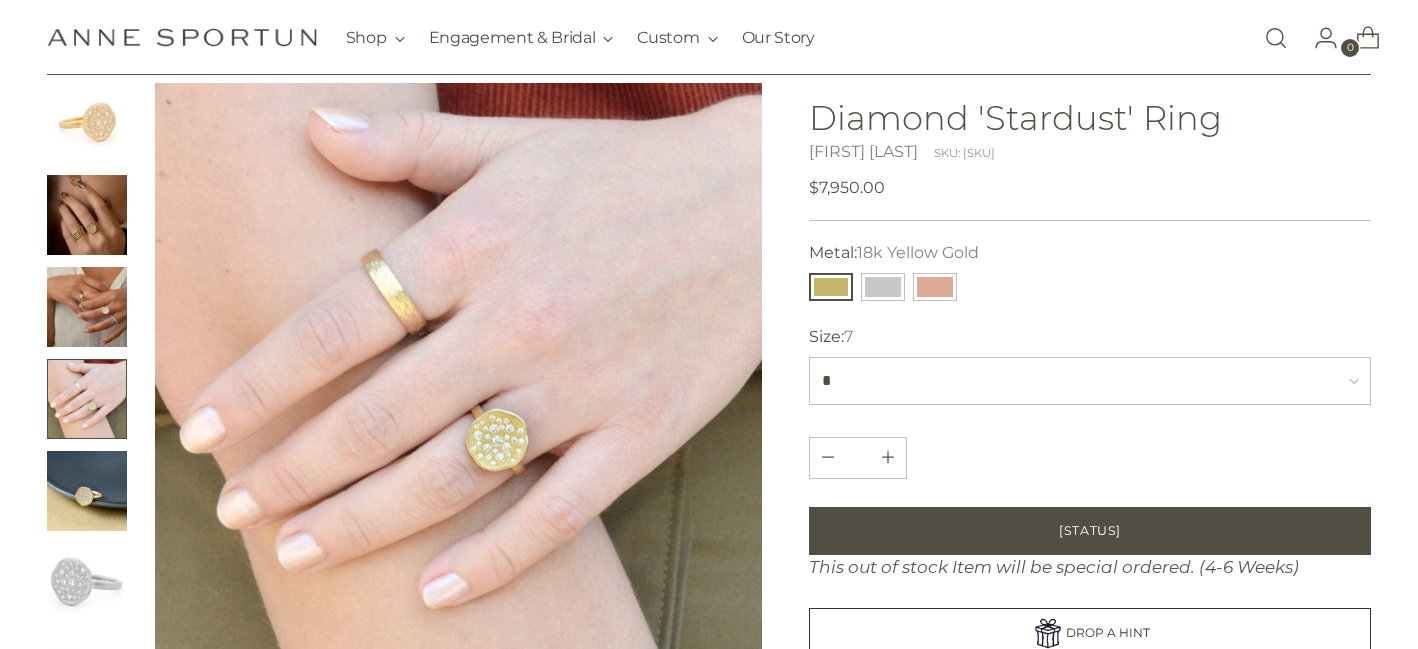 click at bounding box center [87, 491] 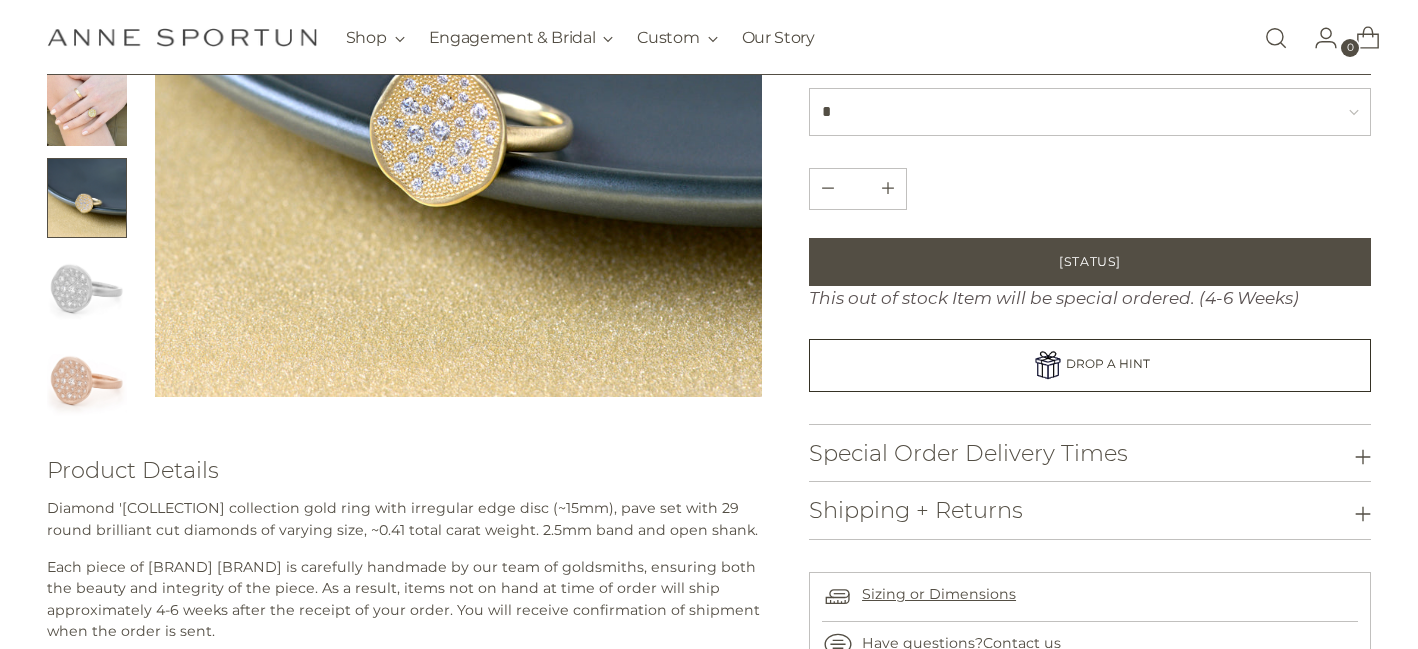 scroll, scrollTop: 0, scrollLeft: 0, axis: both 